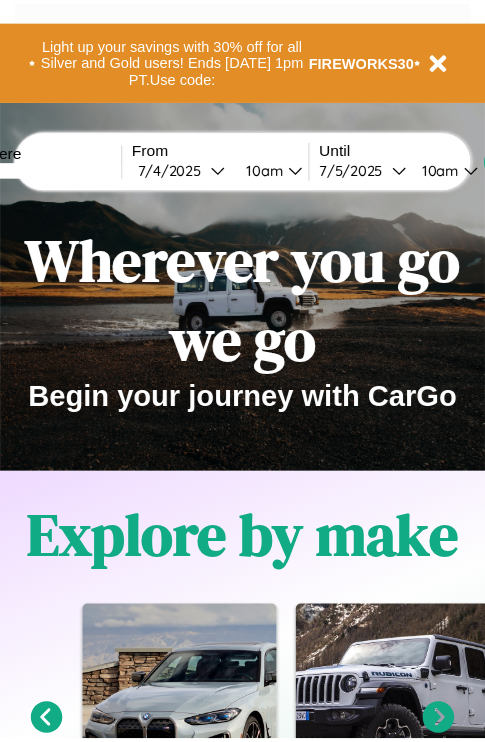 scroll, scrollTop: 0, scrollLeft: 0, axis: both 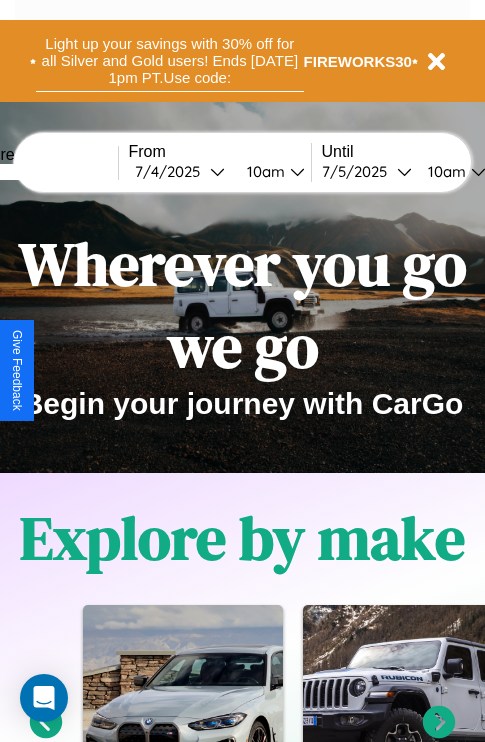click on "Light up your savings with 30% off for all Silver and Gold users! Ends [DATE] 1pm PT.  Use code:" at bounding box center (170, 61) 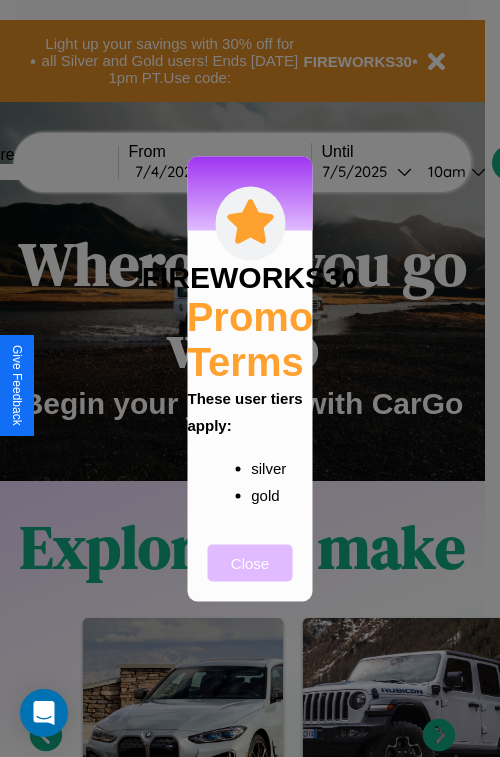 click on "Close" at bounding box center (250, 562) 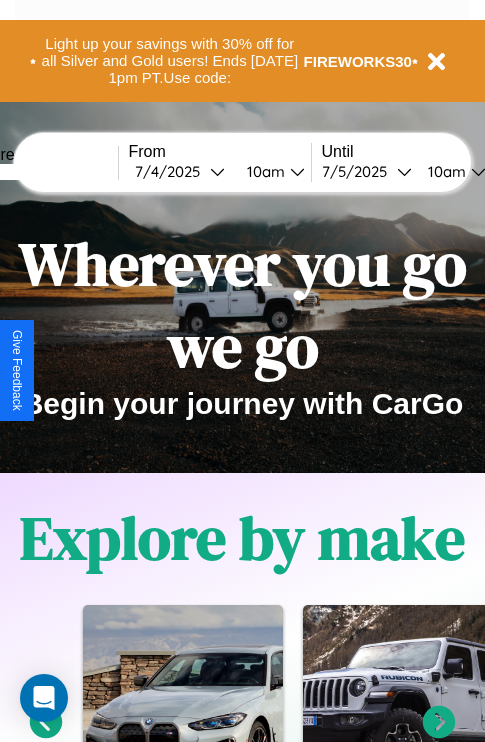 click at bounding box center (43, 172) 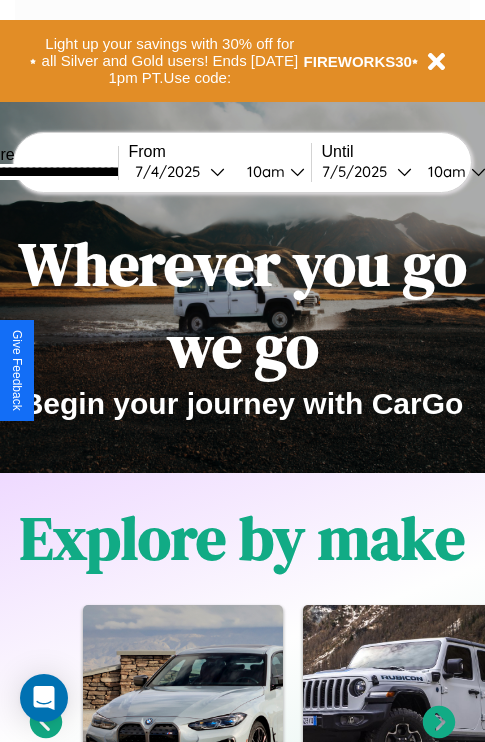 type on "**********" 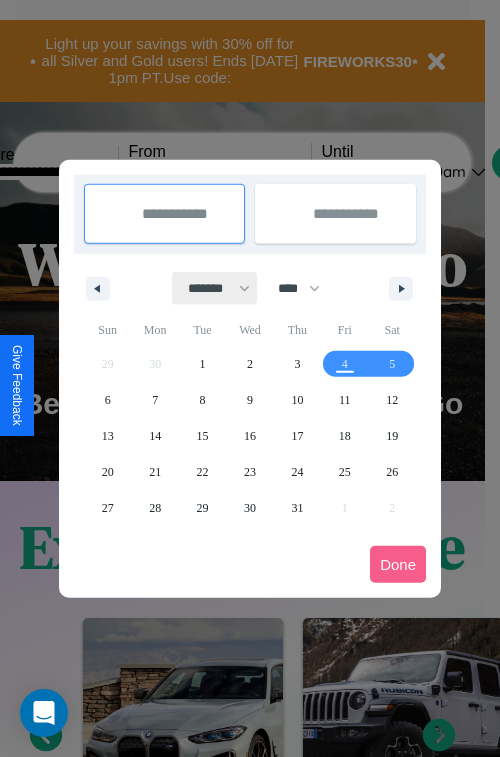 click on "******* ******** ***** ***** *** **** **** ****** ********* ******* ******** ********" at bounding box center [215, 288] 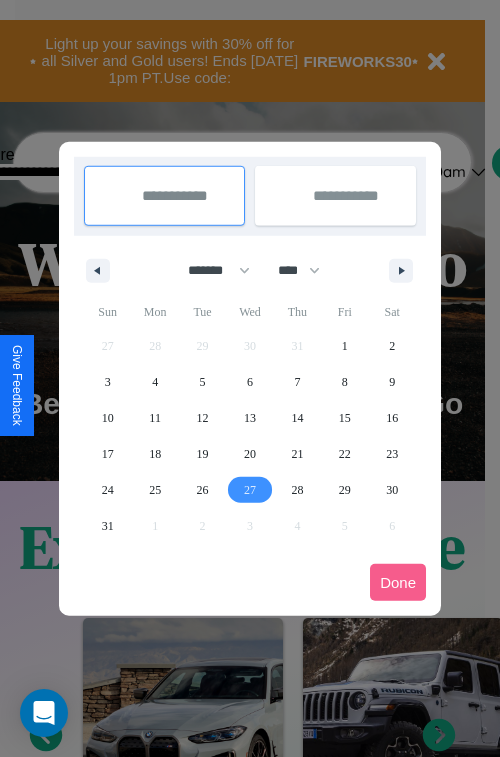 click on "27" at bounding box center (250, 490) 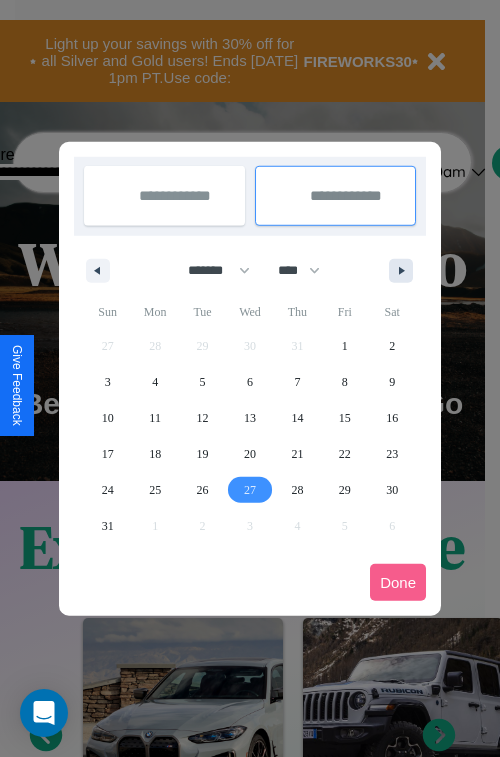click at bounding box center (405, 271) 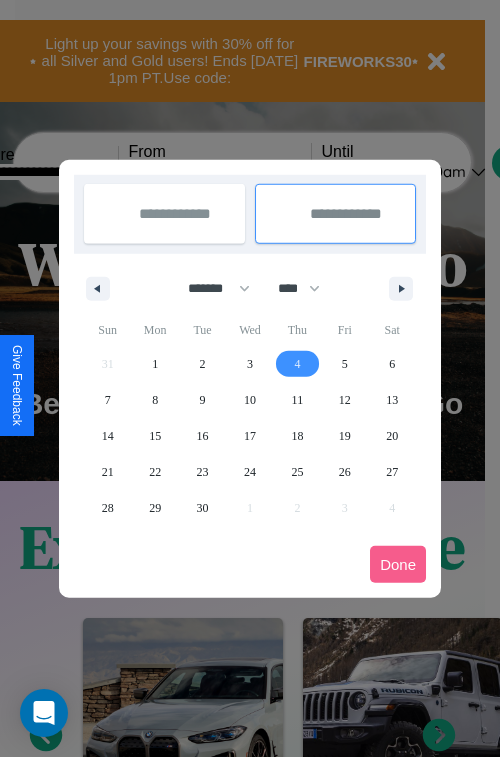 click on "4" at bounding box center (297, 364) 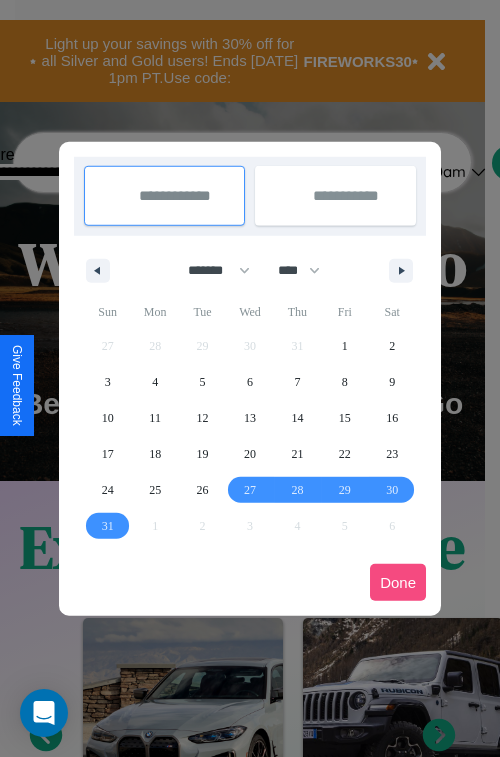 click on "Done" at bounding box center [398, 582] 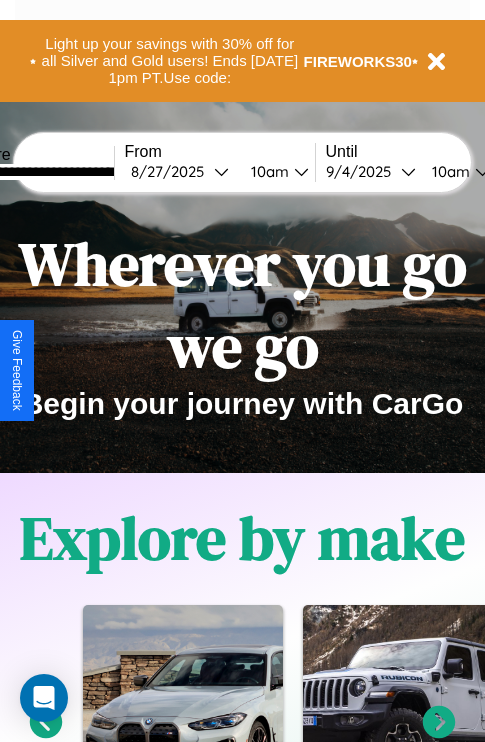 scroll, scrollTop: 0, scrollLeft: 72, axis: horizontal 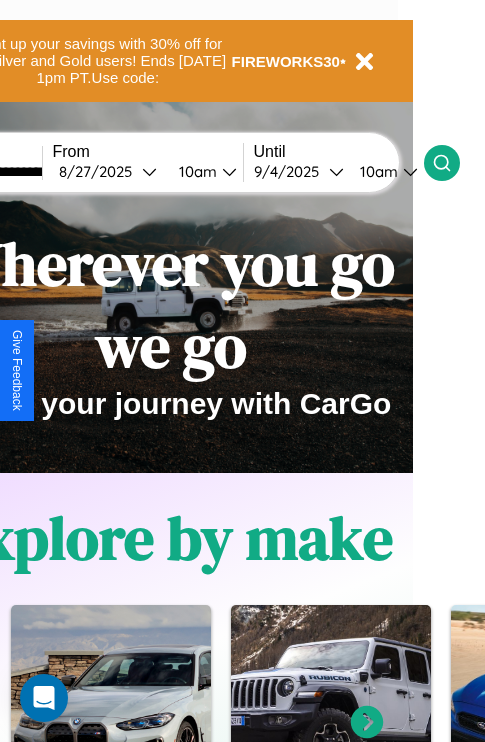 click 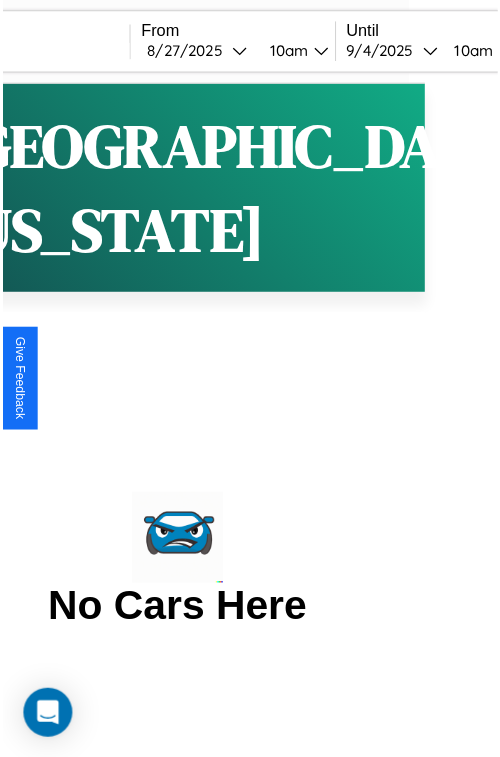scroll, scrollTop: 0, scrollLeft: 0, axis: both 